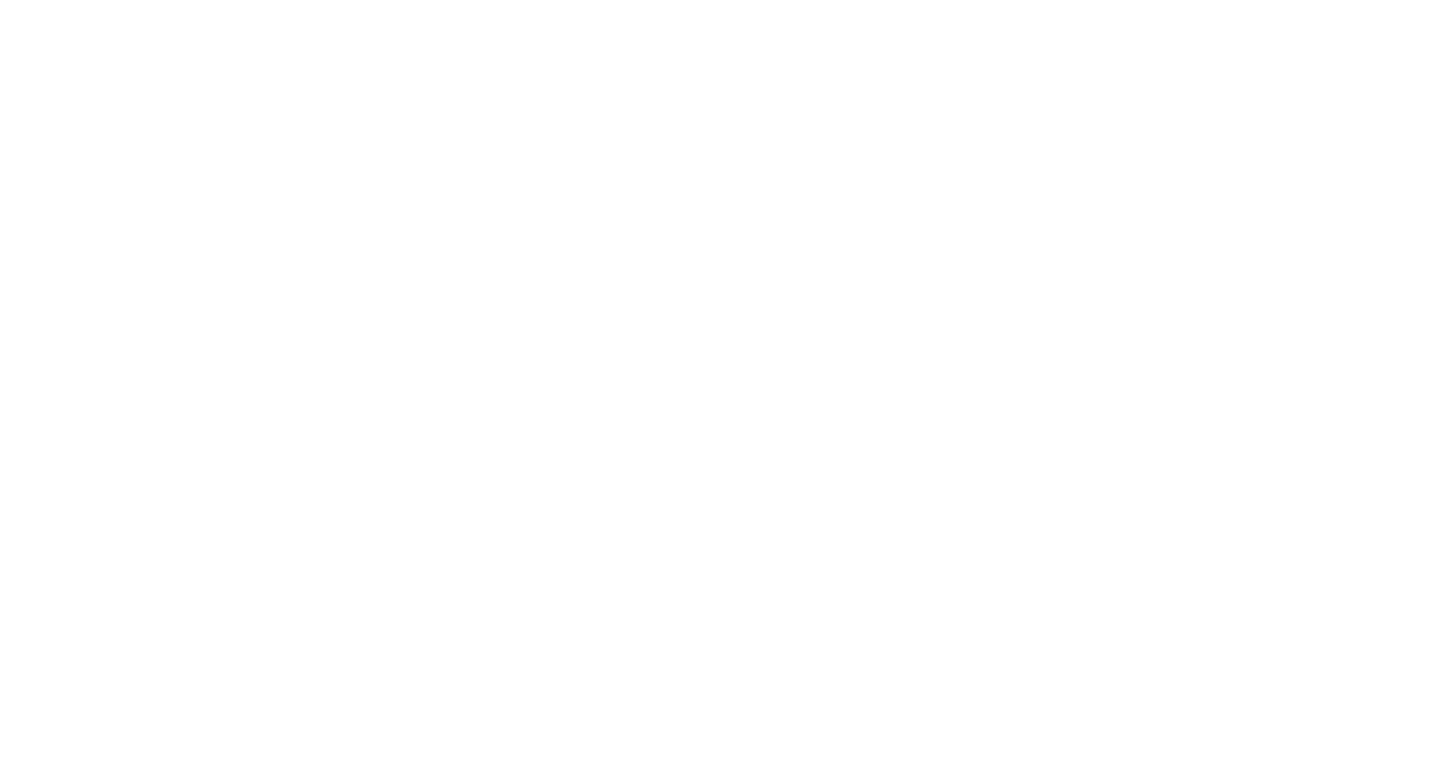 scroll, scrollTop: 0, scrollLeft: 0, axis: both 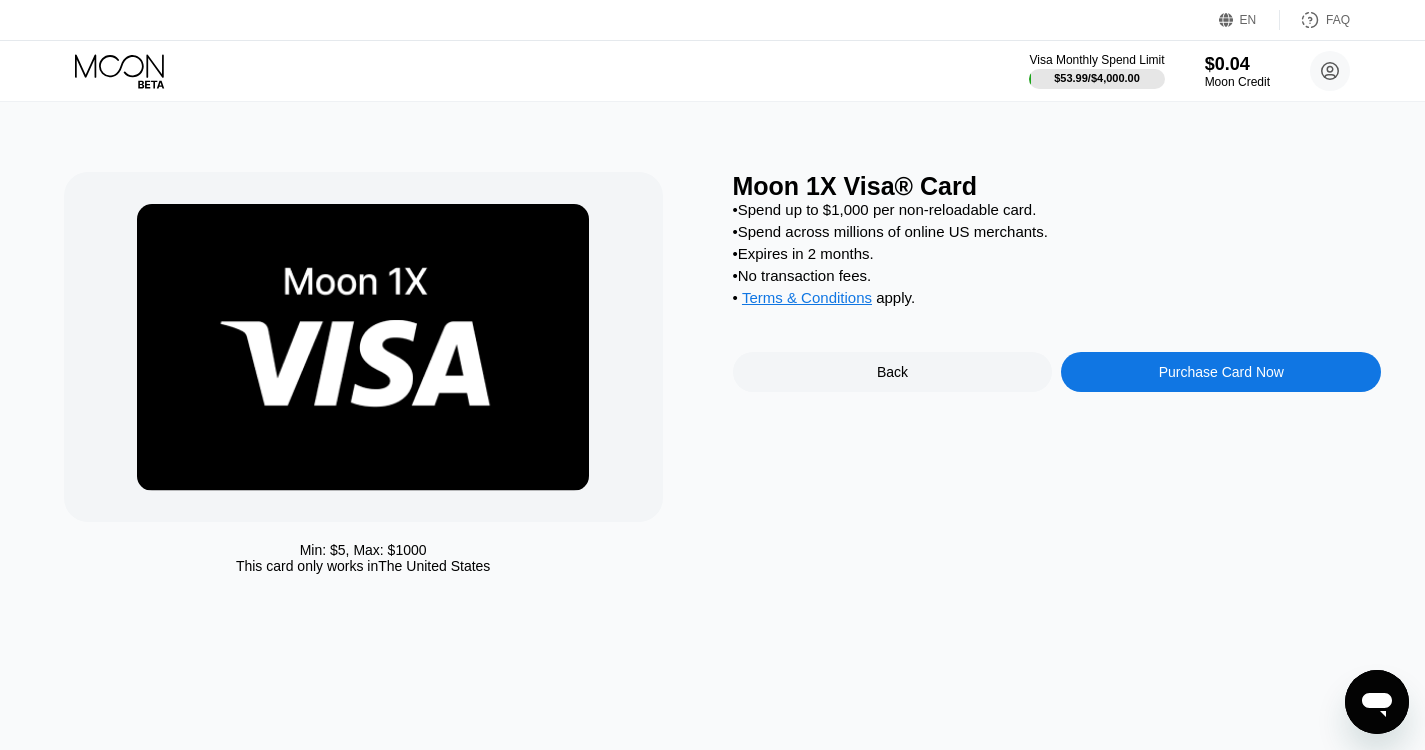 click on "Purchase Card Now" at bounding box center (1221, 372) 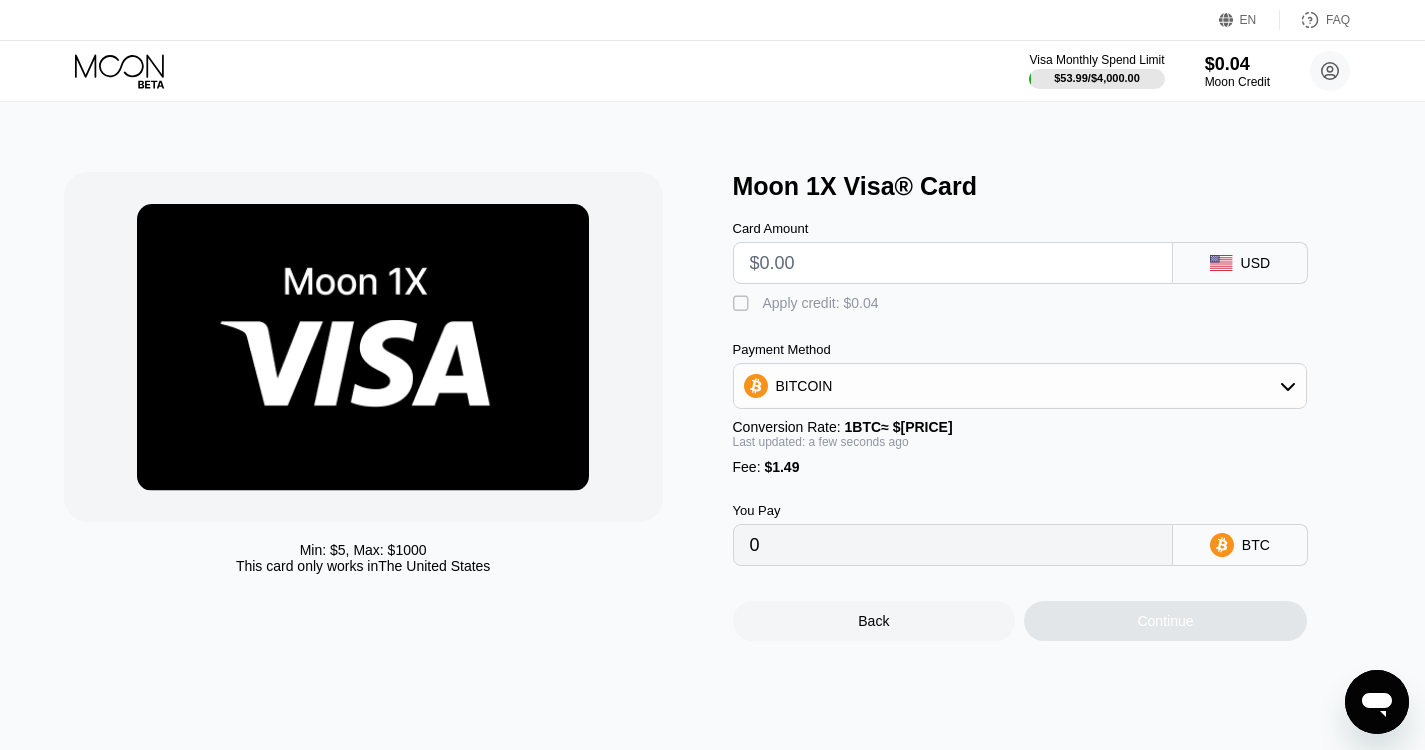 click at bounding box center (953, 263) 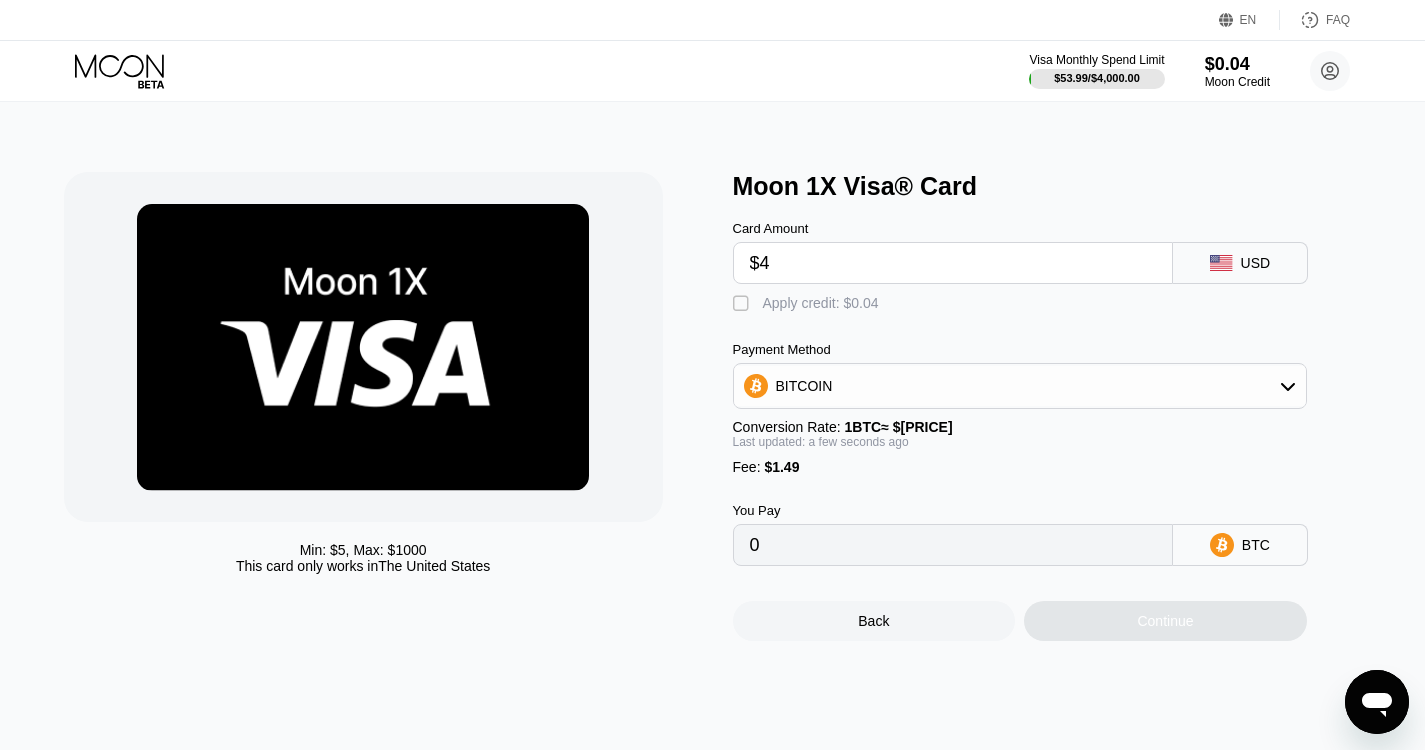 type on "$45" 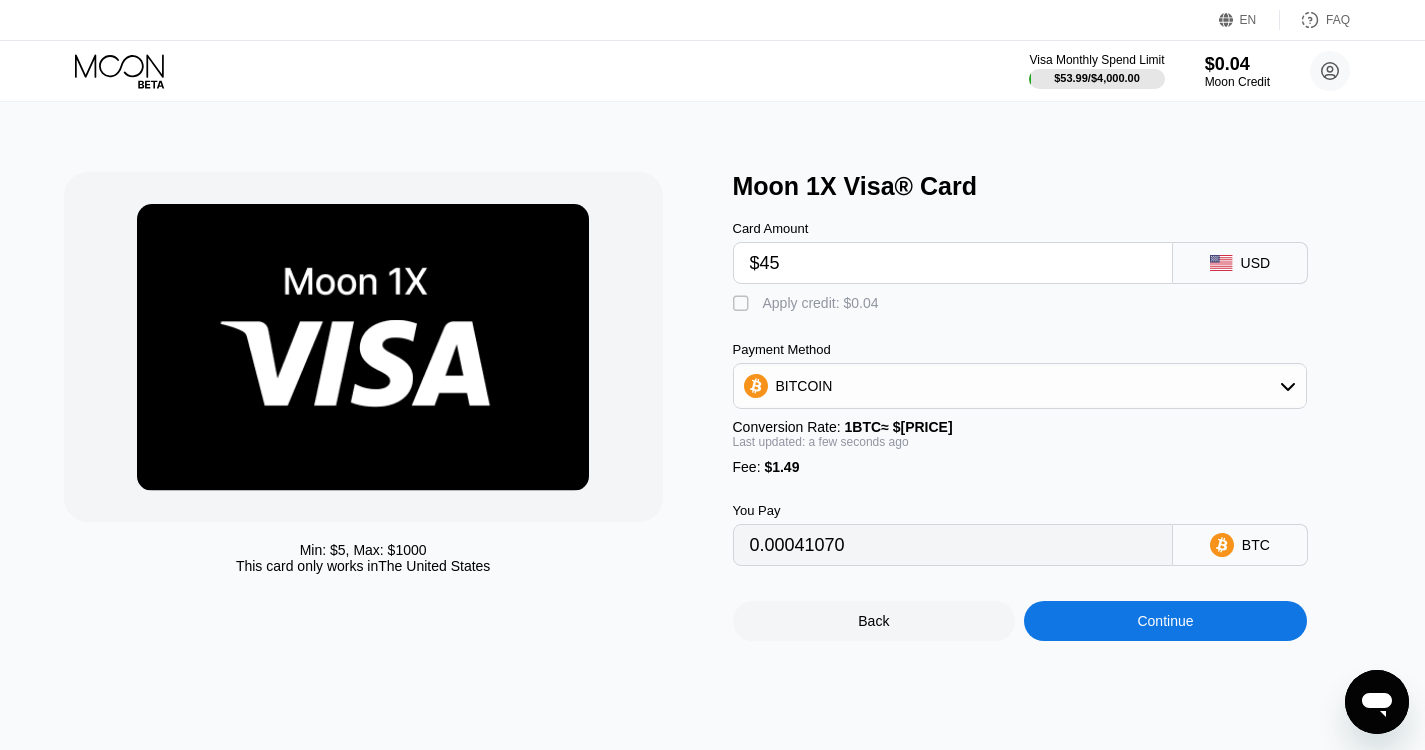type on "0.00041070" 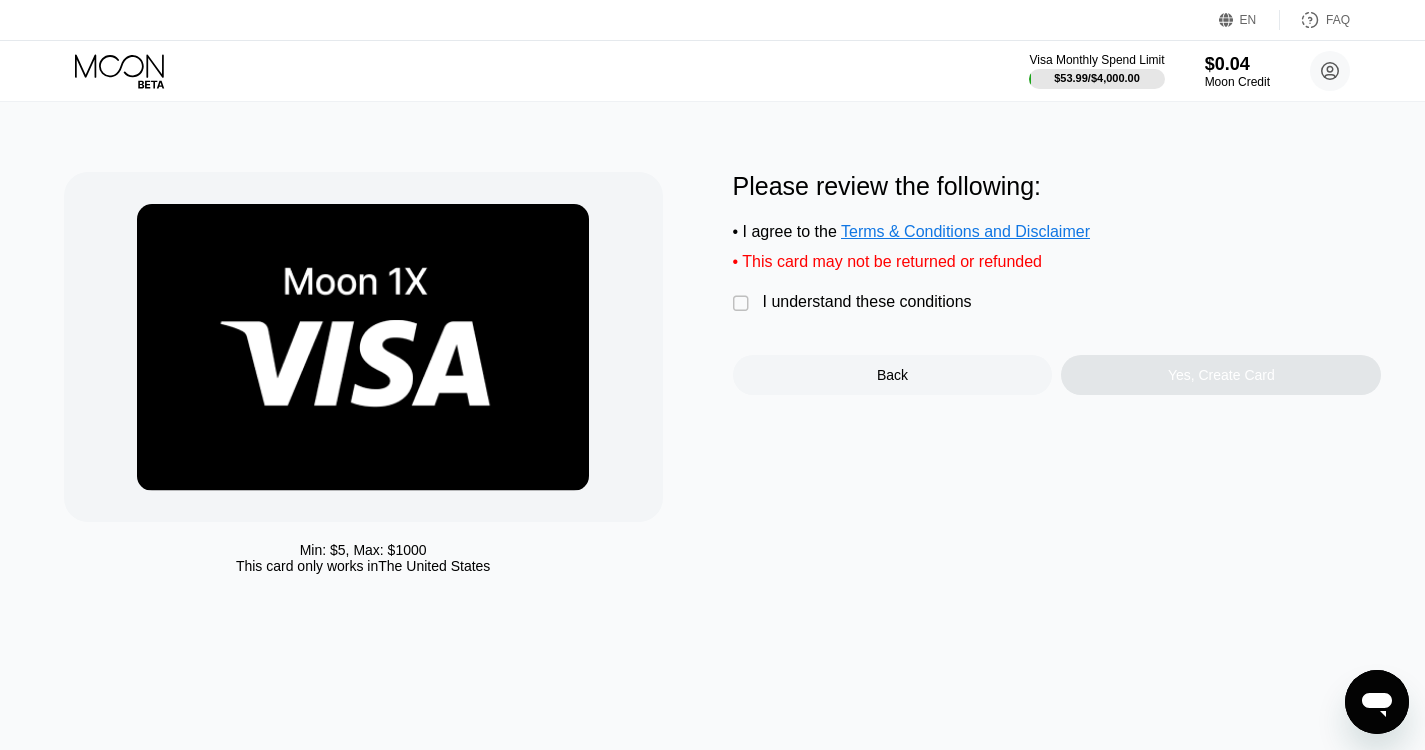click on "" at bounding box center [743, 304] 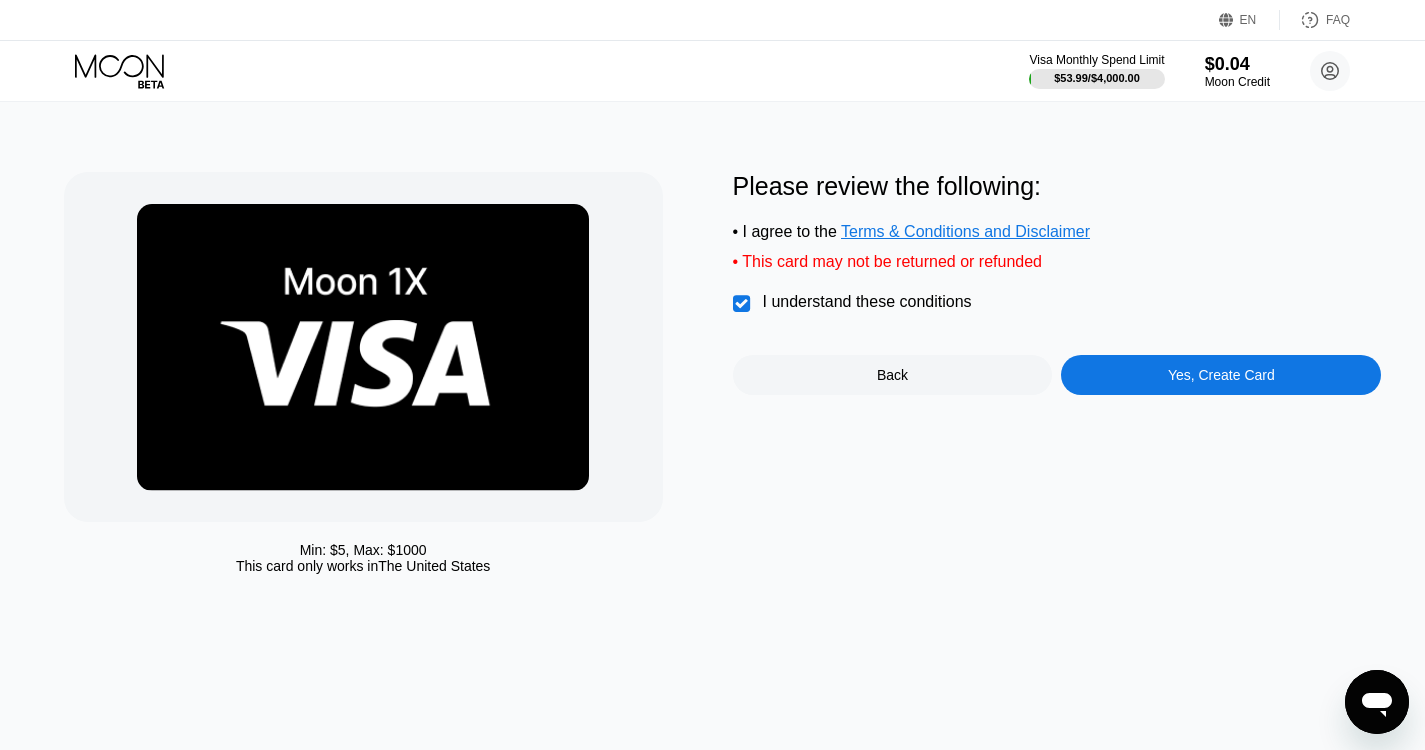 click on "Yes, Create Card" at bounding box center (1221, 375) 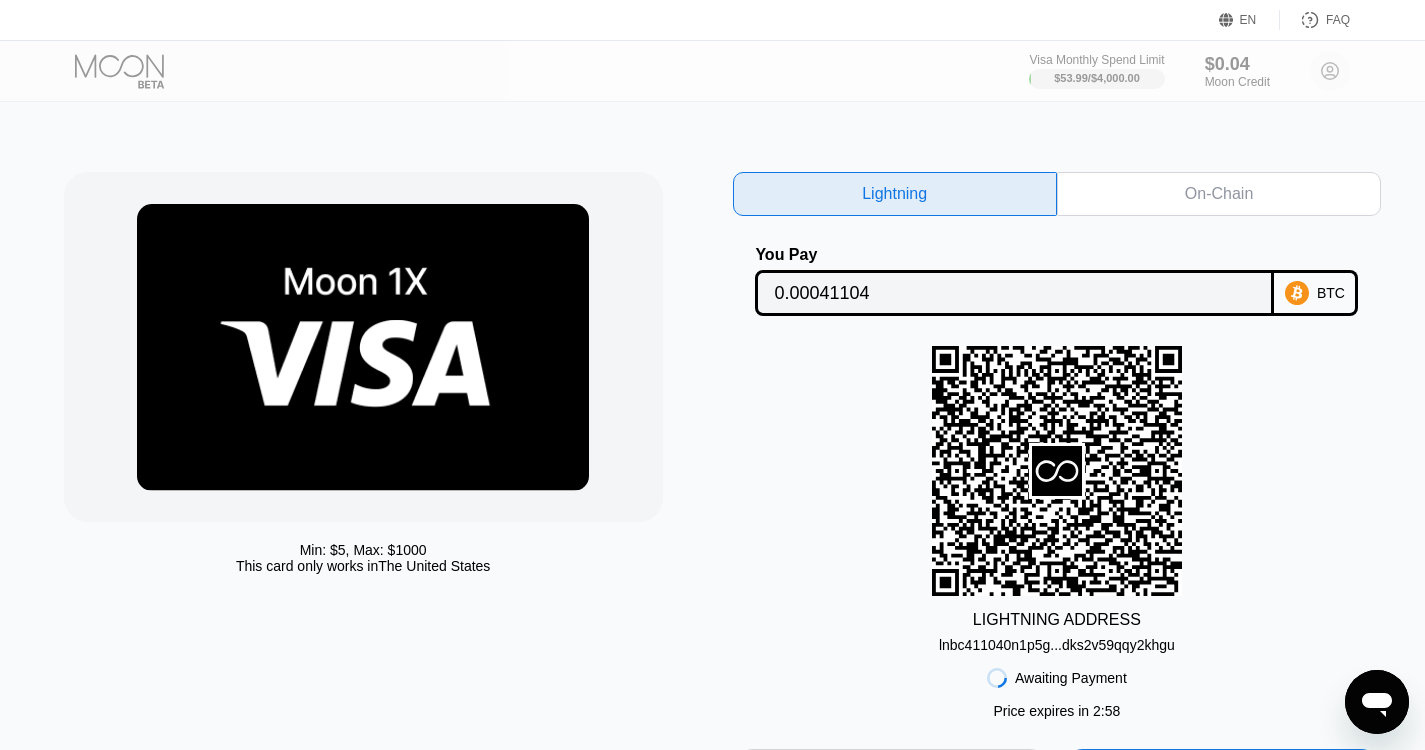 click on "On-Chain" at bounding box center [1219, 194] 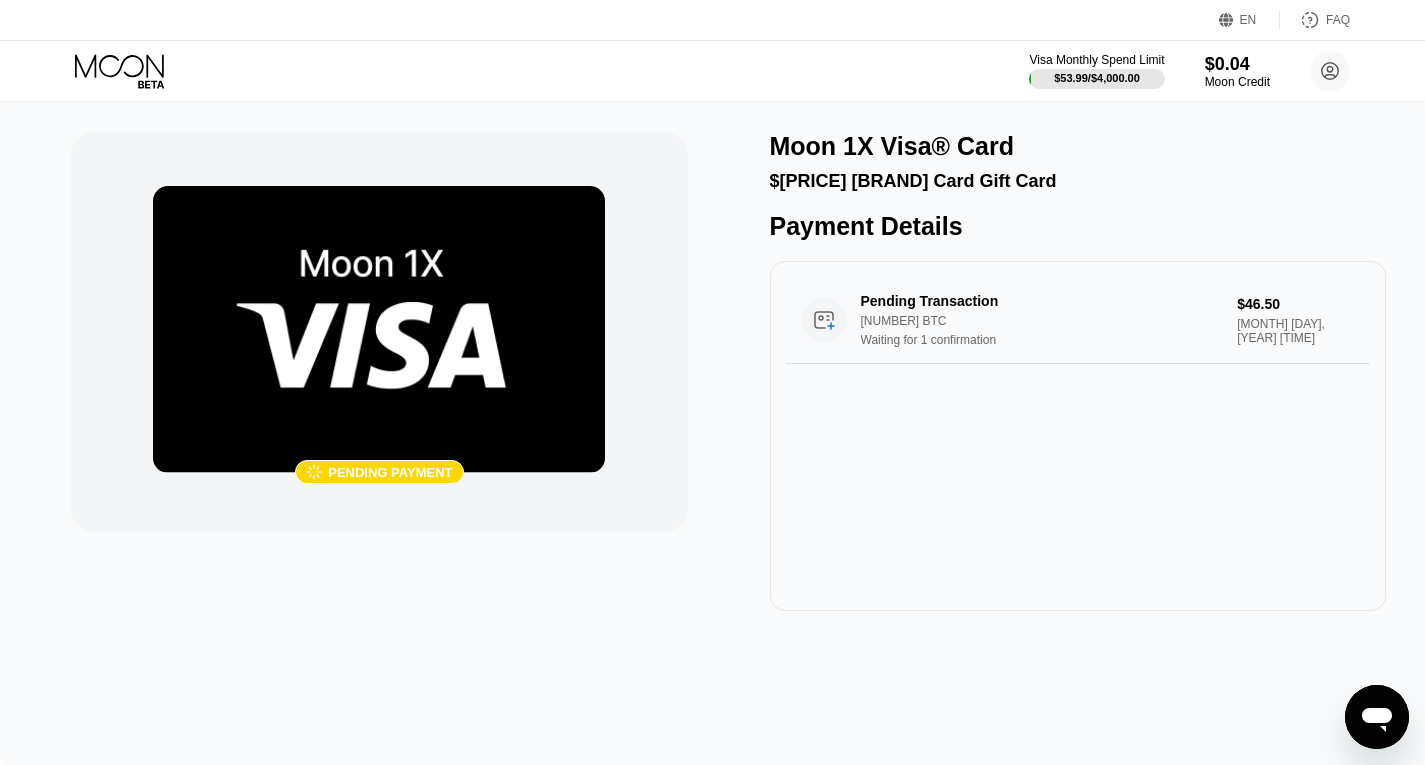 click 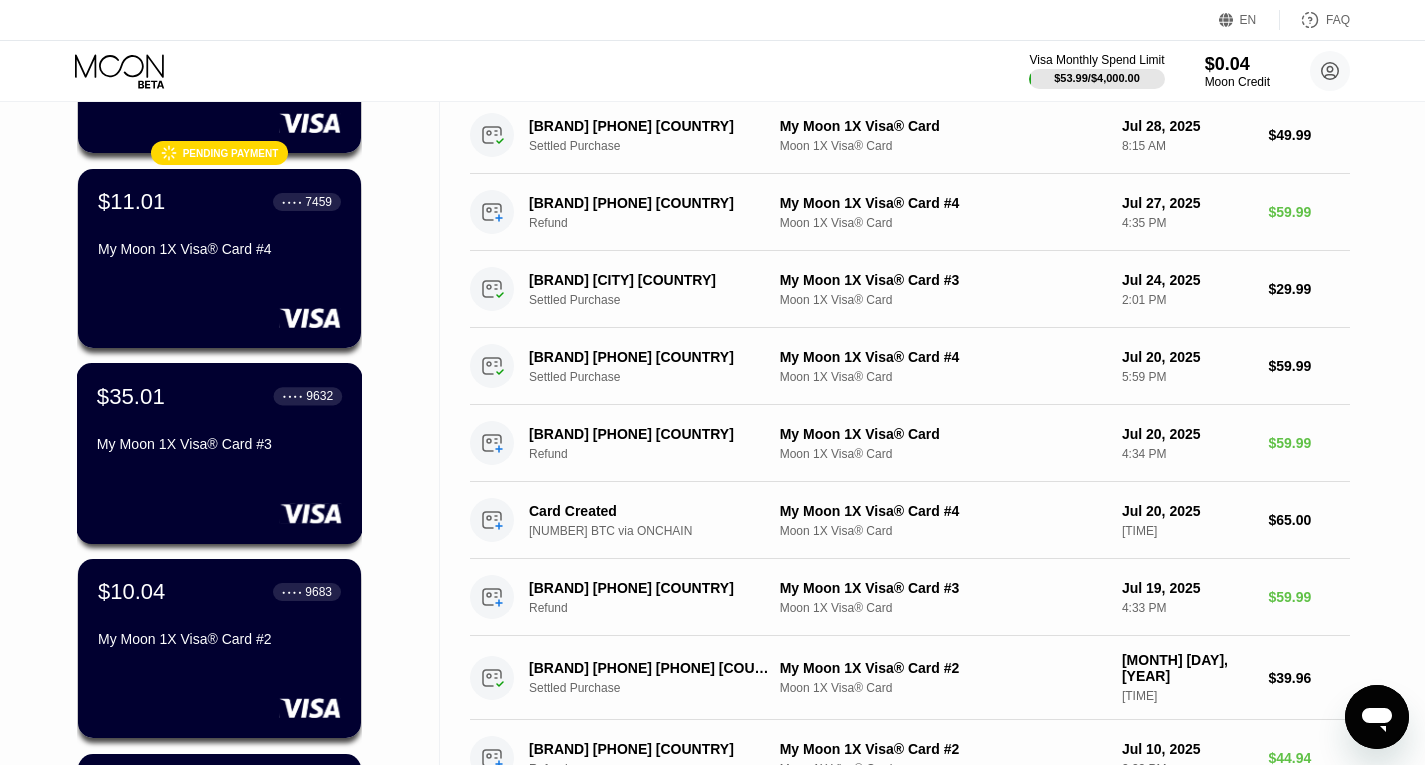scroll, scrollTop: 282, scrollLeft: 0, axis: vertical 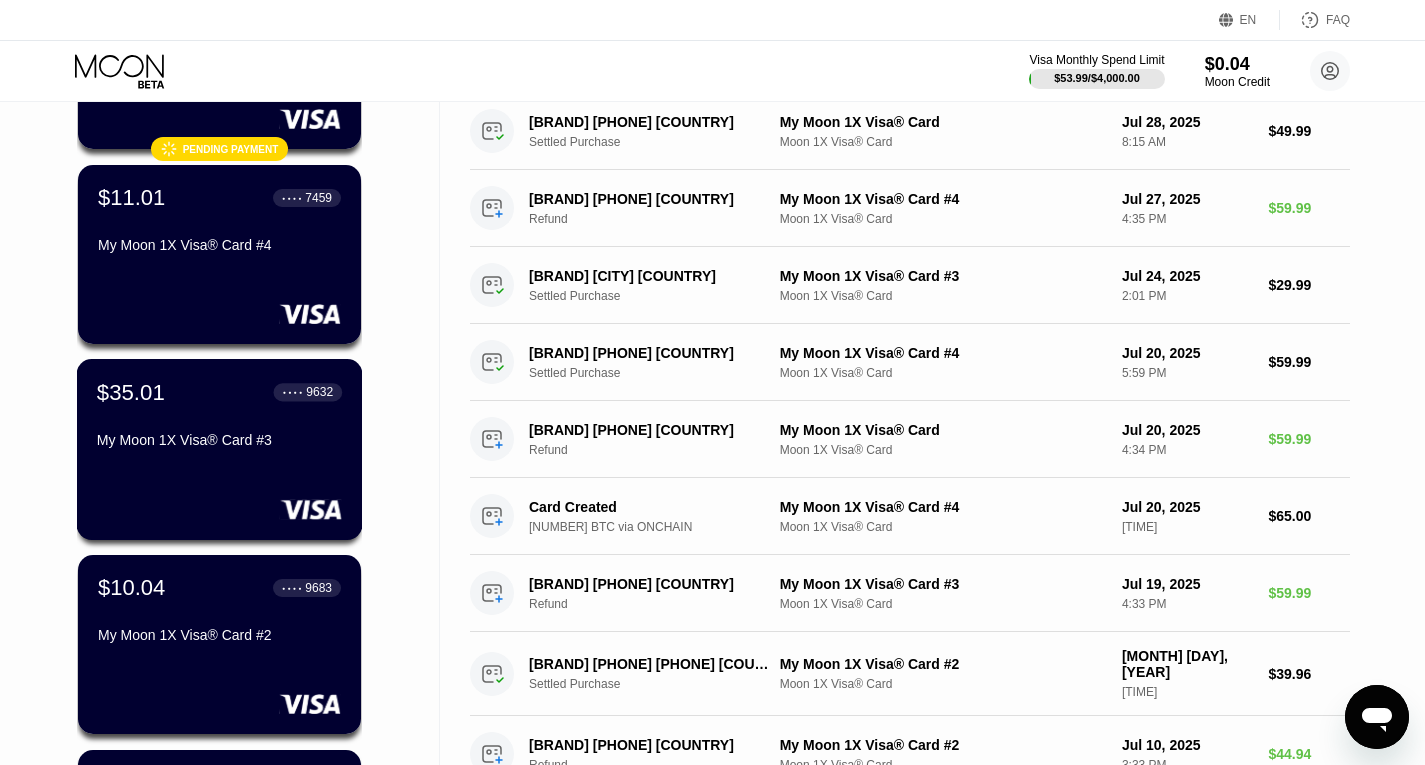 click on "My Moon 1X Visa® Card #3" at bounding box center [219, 440] 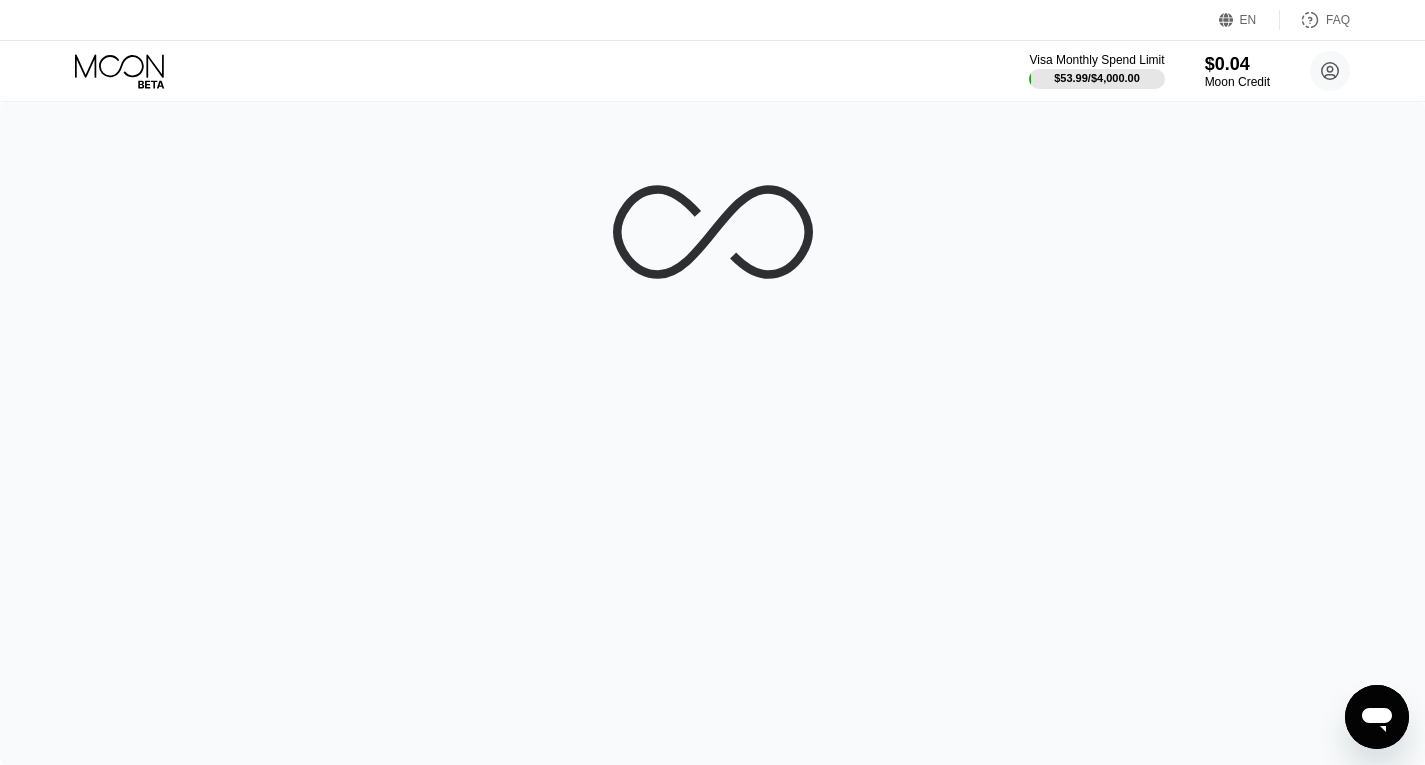 scroll, scrollTop: 0, scrollLeft: 0, axis: both 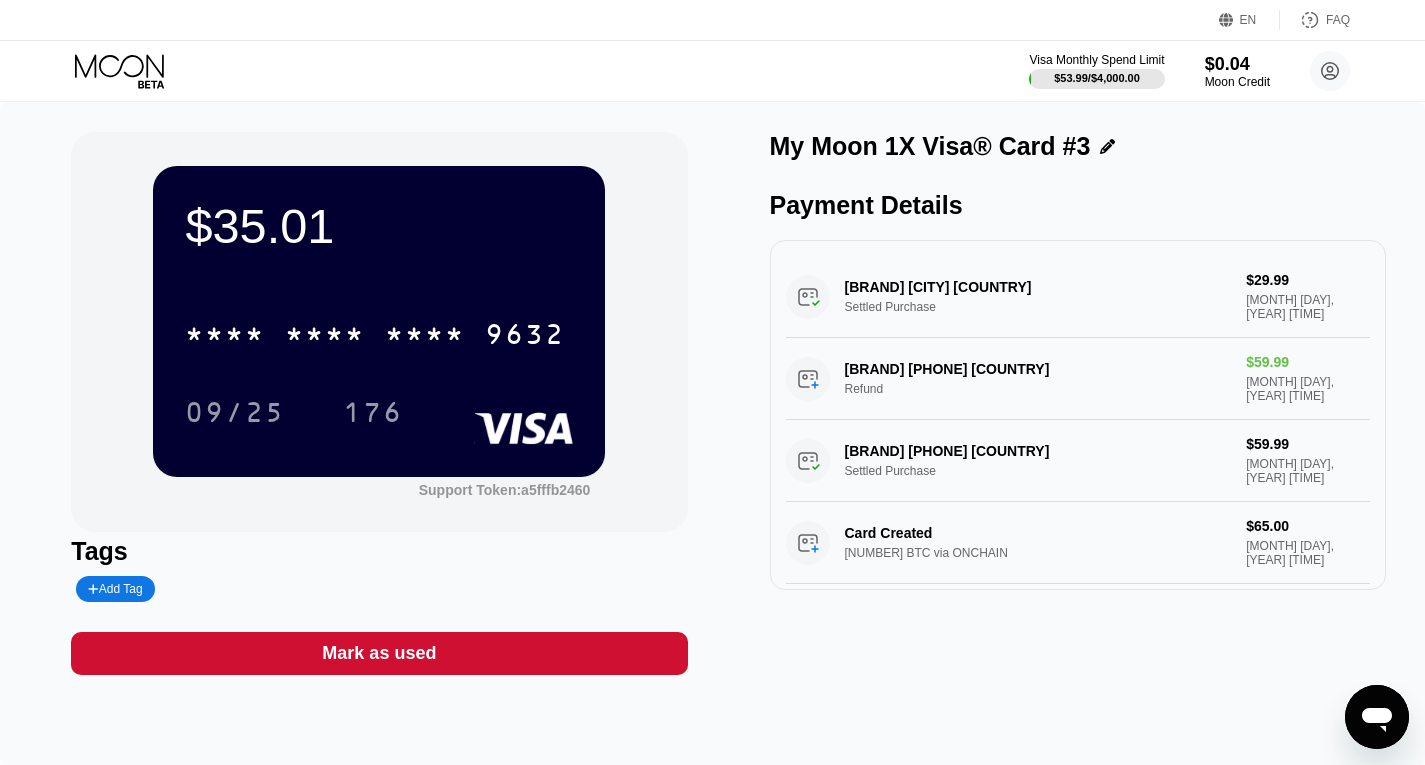 click 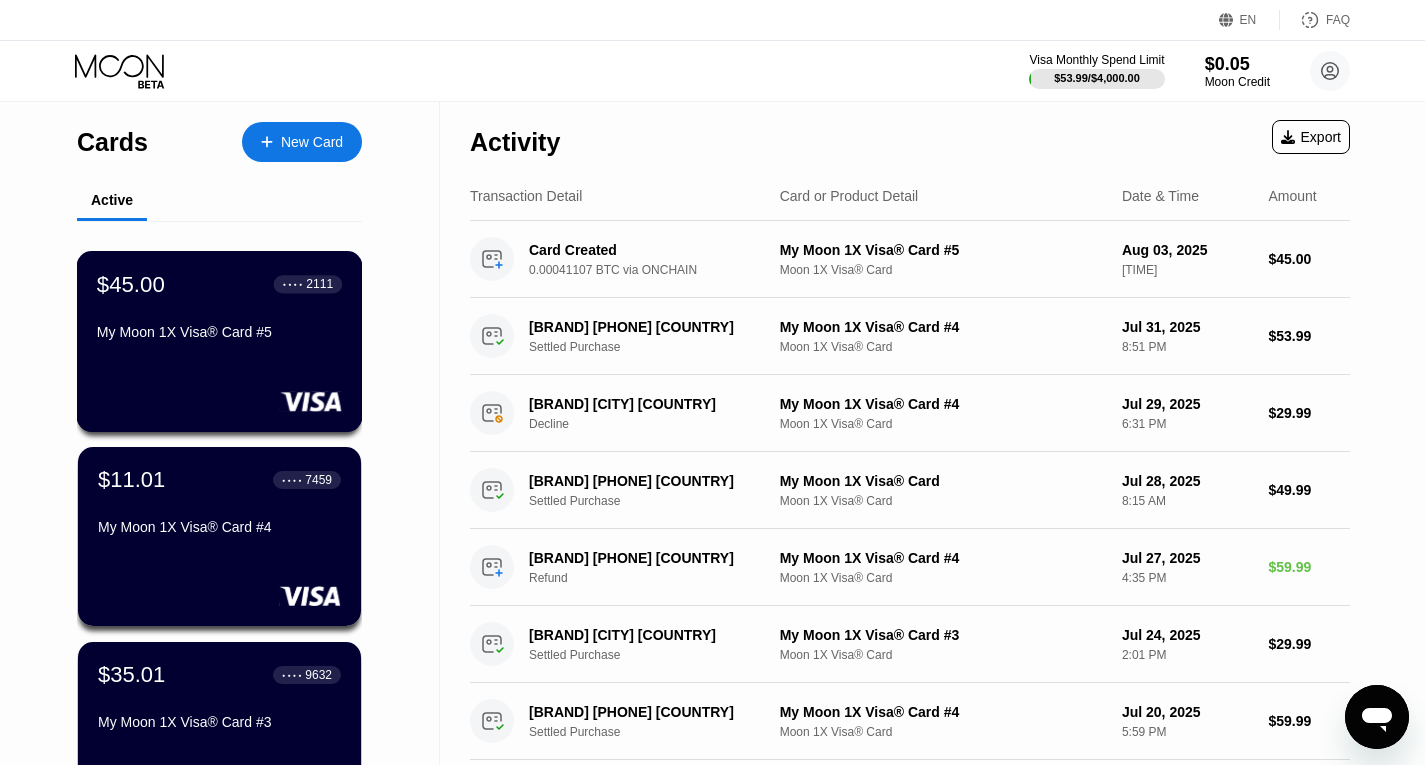 click on "$45.00 ● ● ● ● [CARD_NUMBER] [STREET] 1X Visa® Card #5" at bounding box center (220, 341) 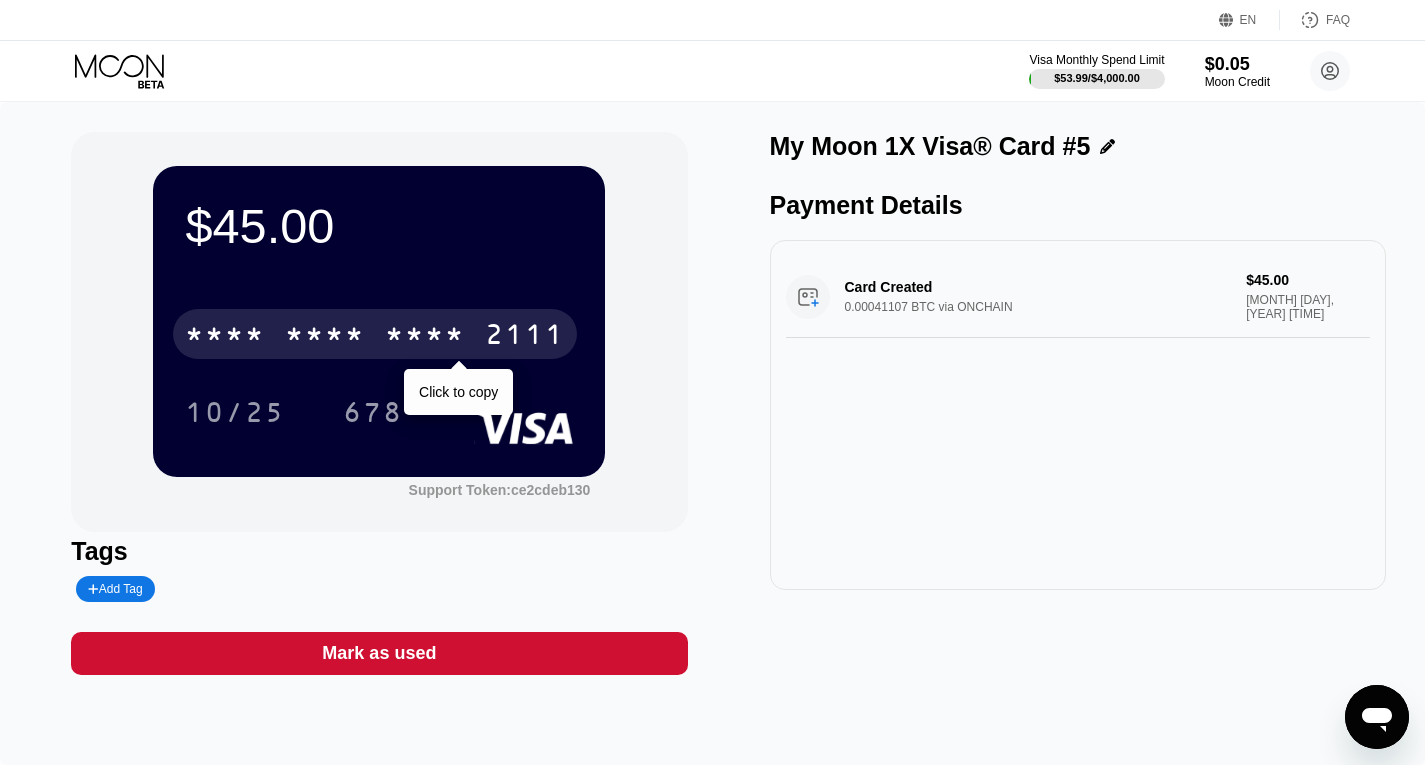 click on "* * * *" at bounding box center (425, 337) 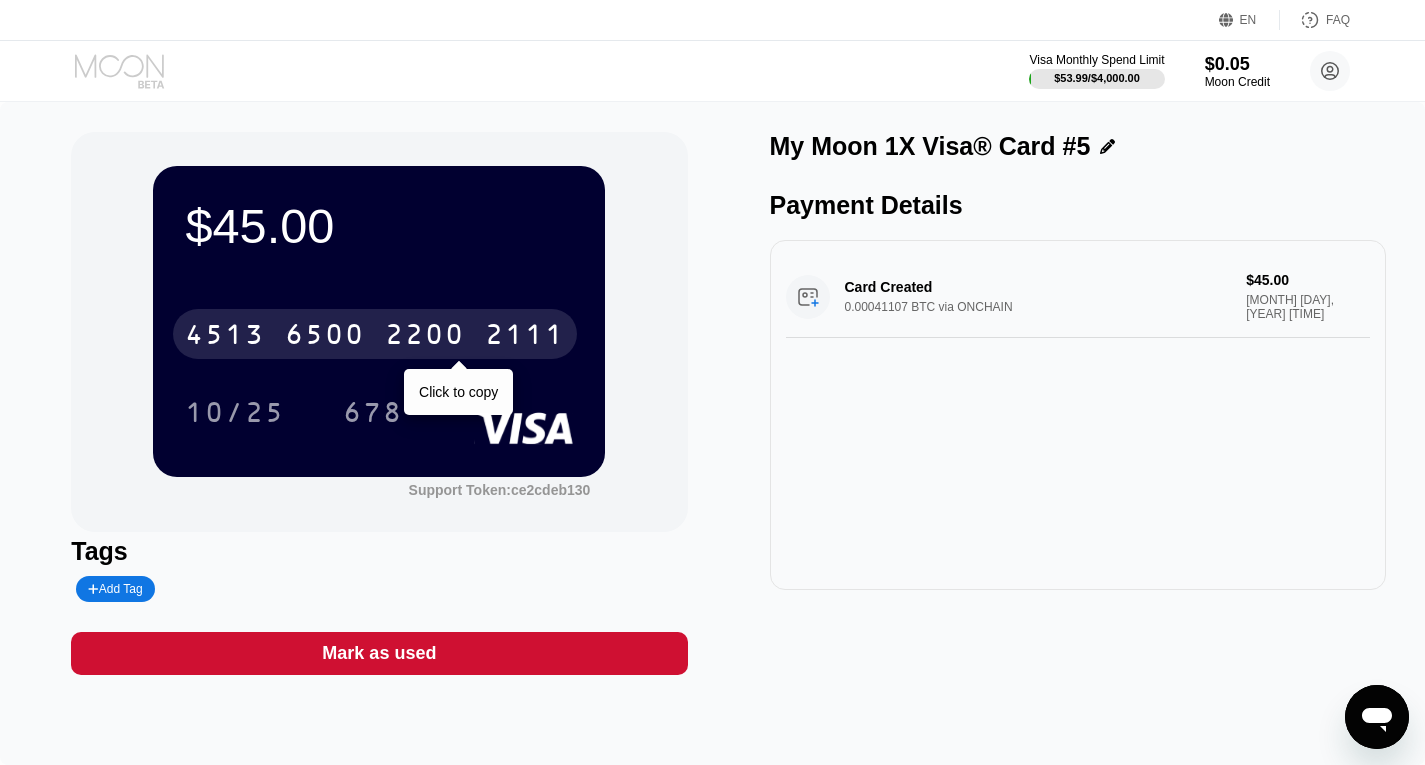 click 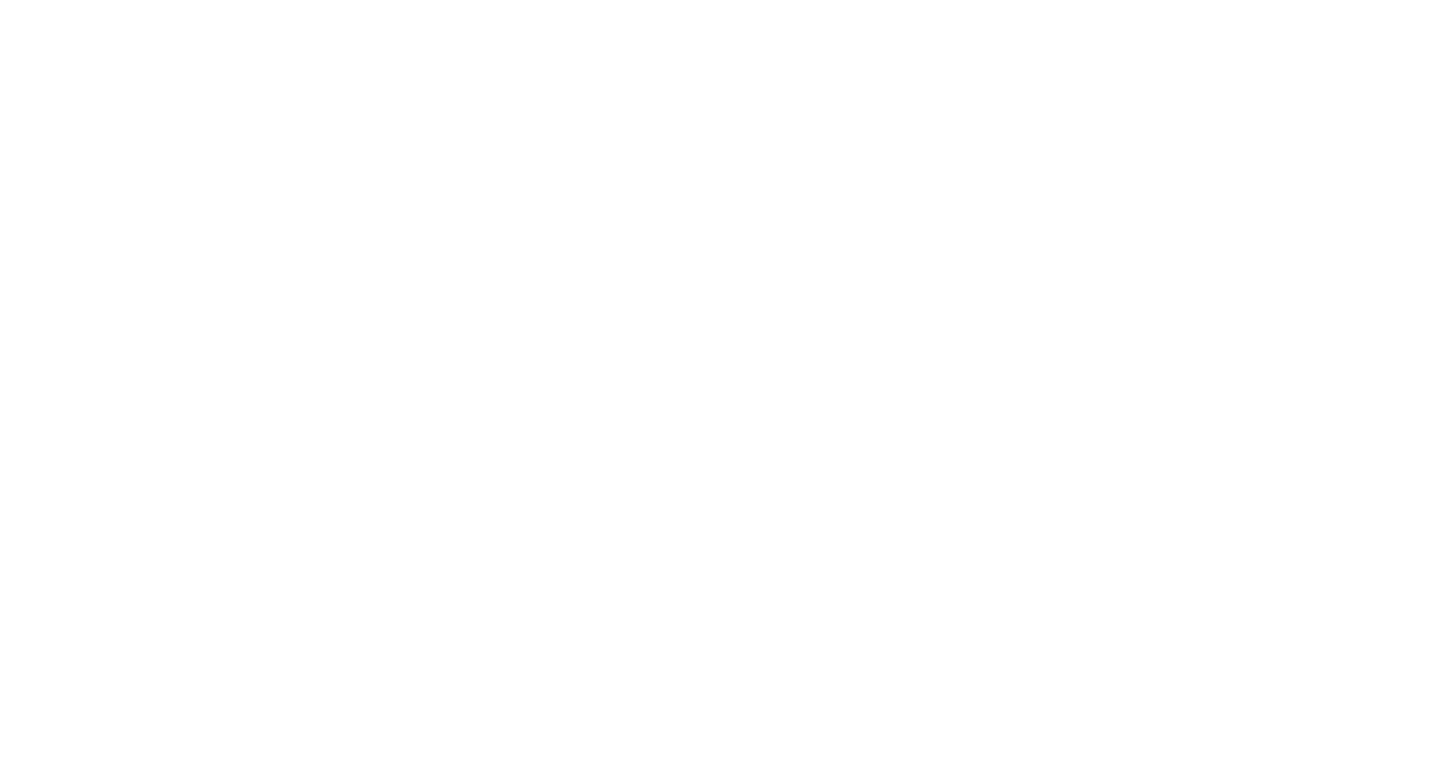 scroll, scrollTop: 0, scrollLeft: 0, axis: both 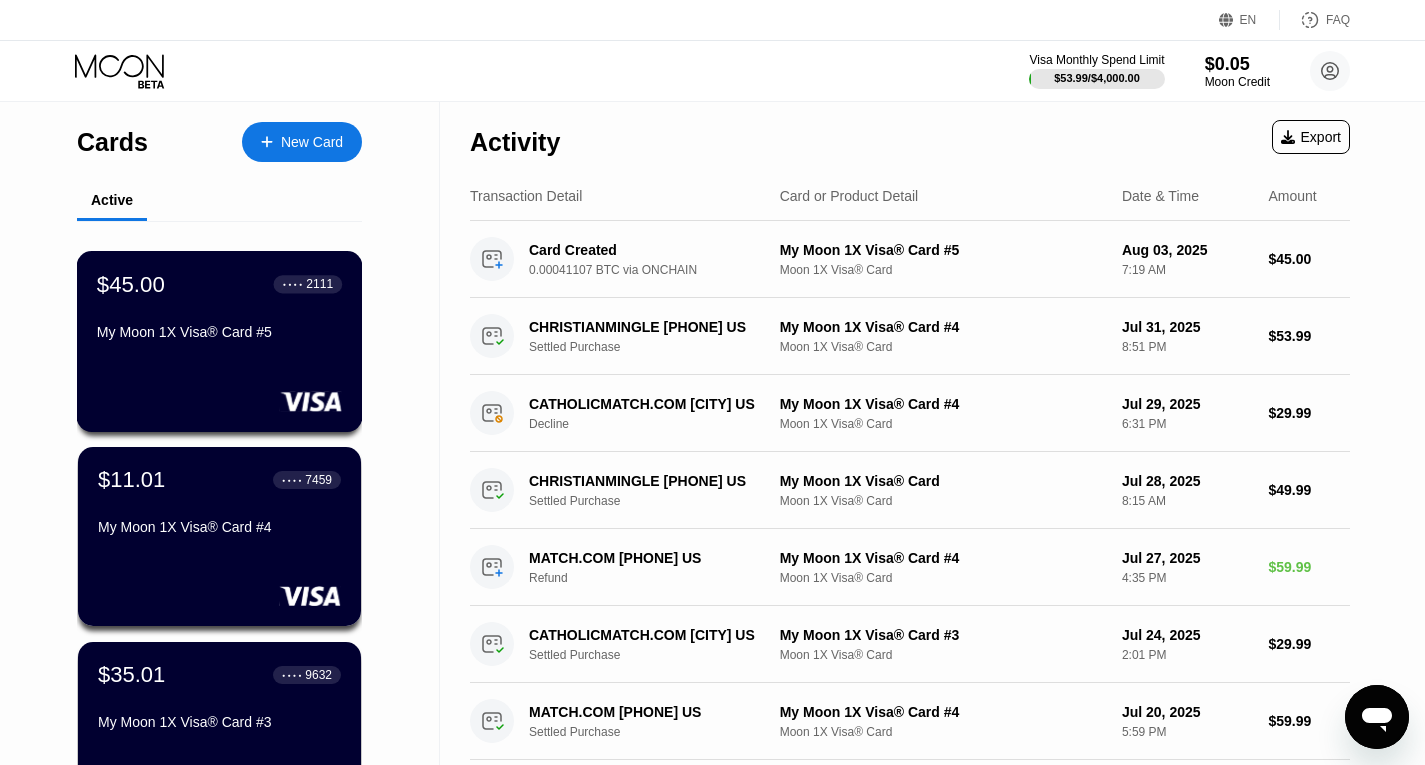 click on "$[PRICE] ● ● ● ● [NUMBER] [BRAND]® Card #[NUMBER]" at bounding box center [219, 309] 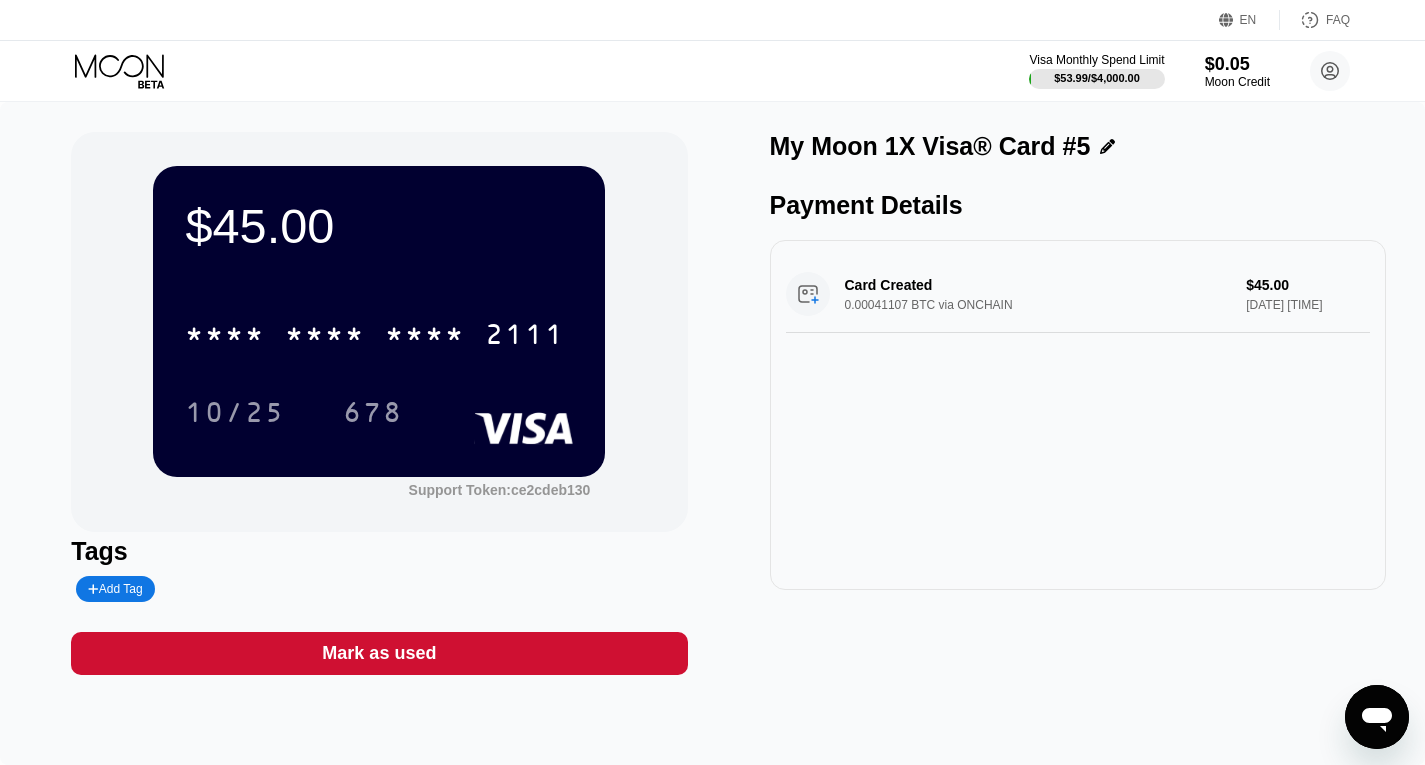 click 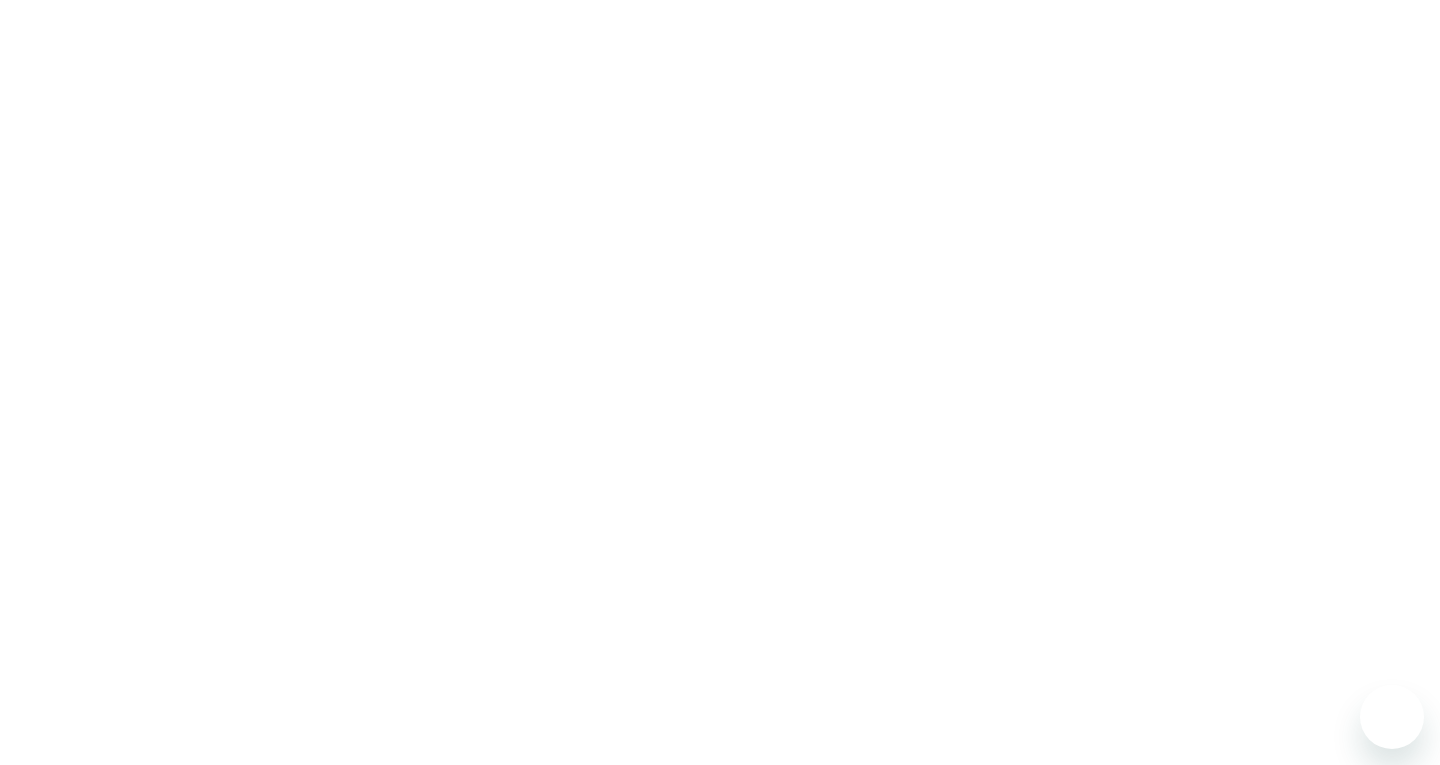 scroll, scrollTop: 0, scrollLeft: 0, axis: both 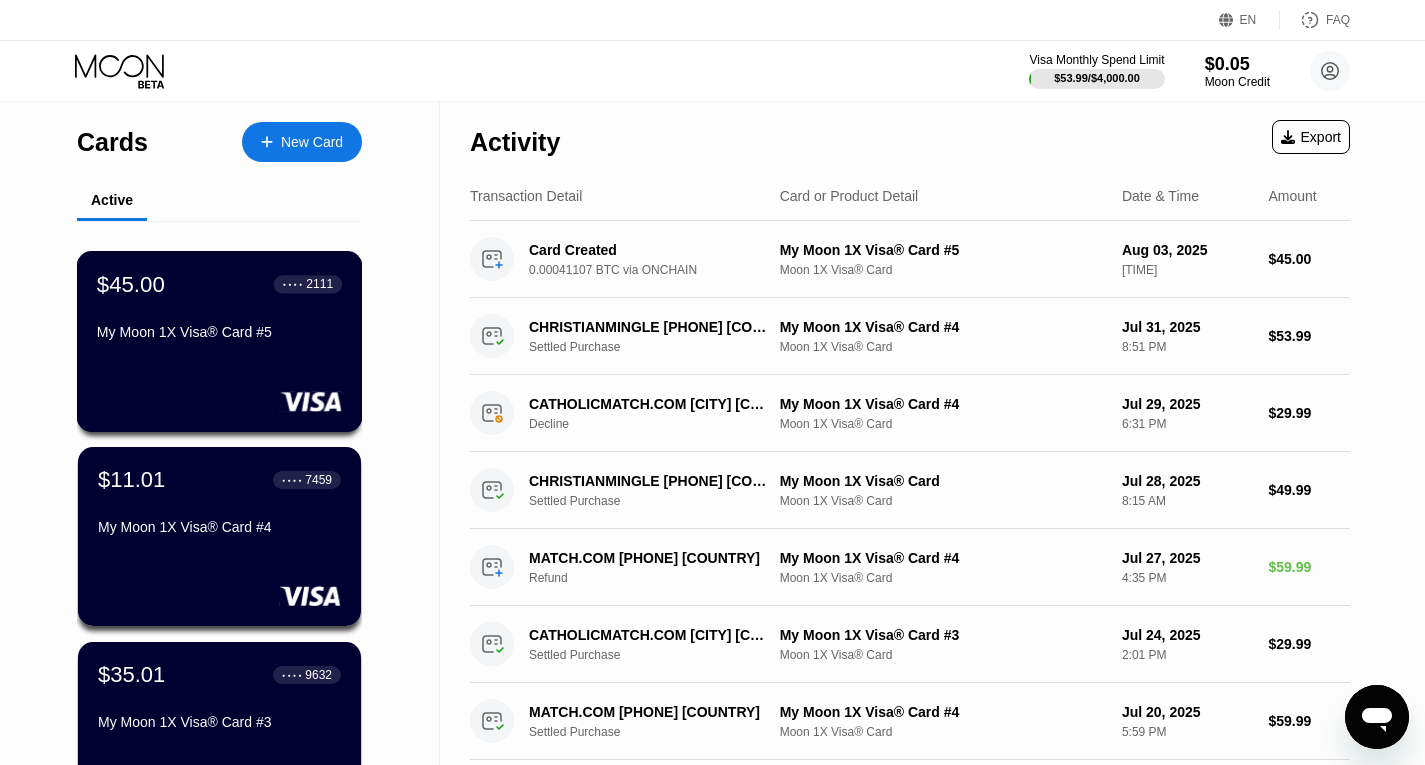 click on "My Moon 1X Visa® Card #5" at bounding box center (219, 332) 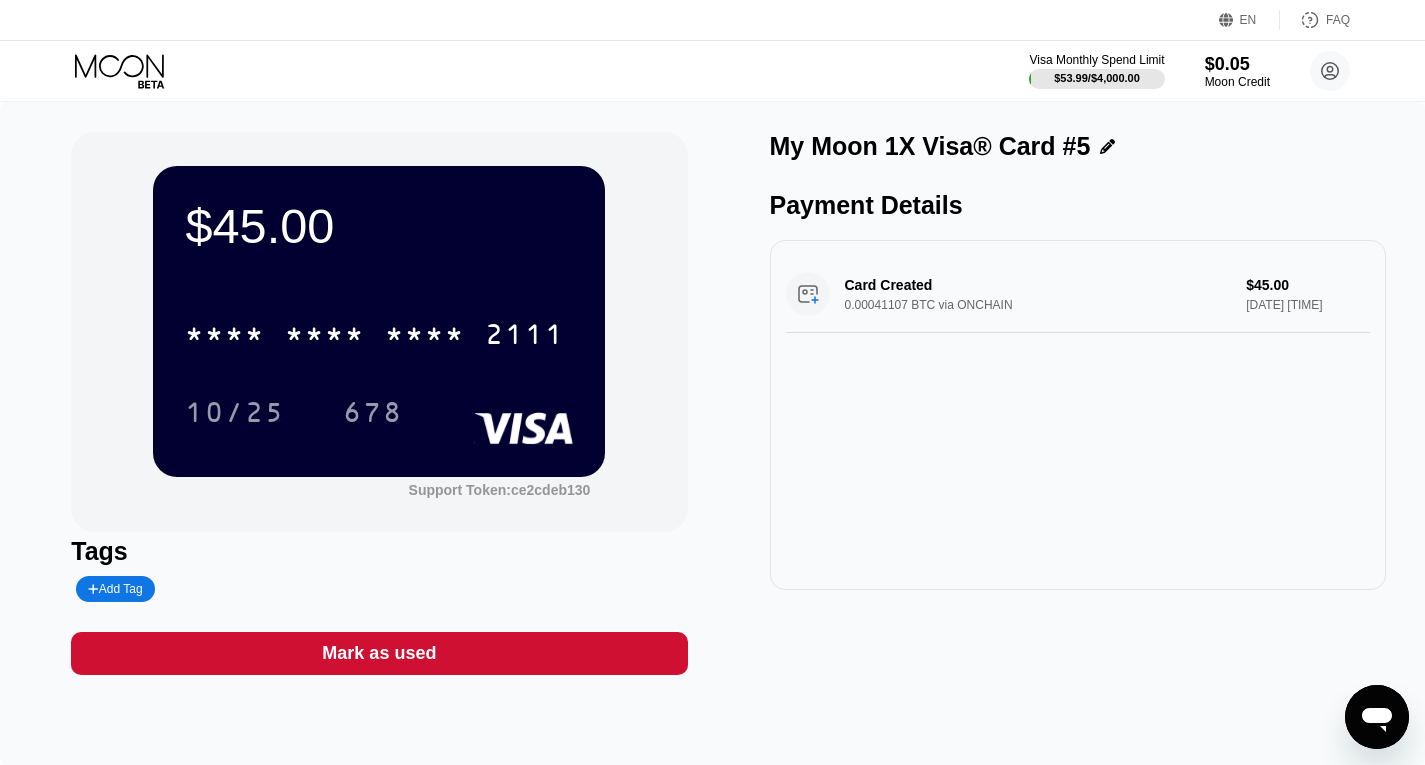 click 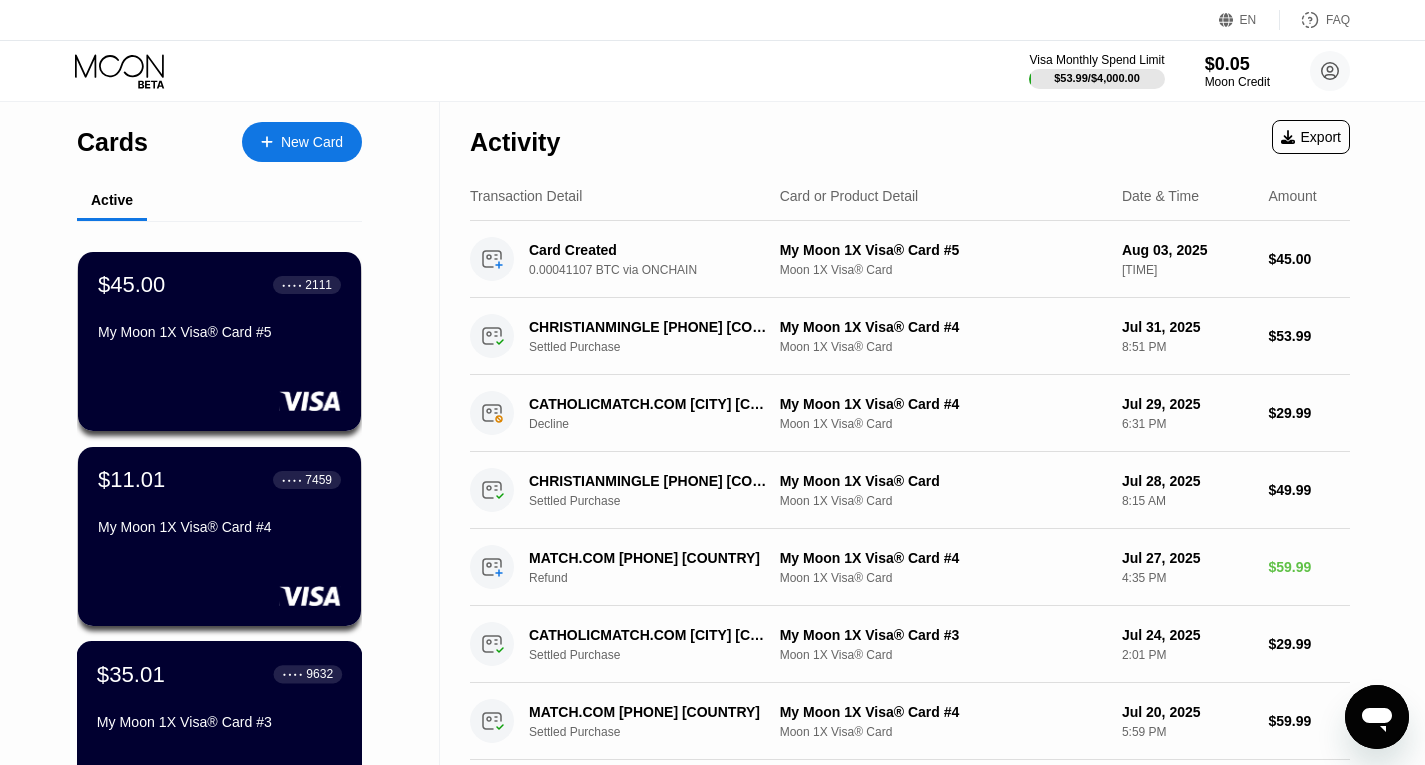 click on "$35.01 ● ● ● ● 9632" at bounding box center [219, 674] 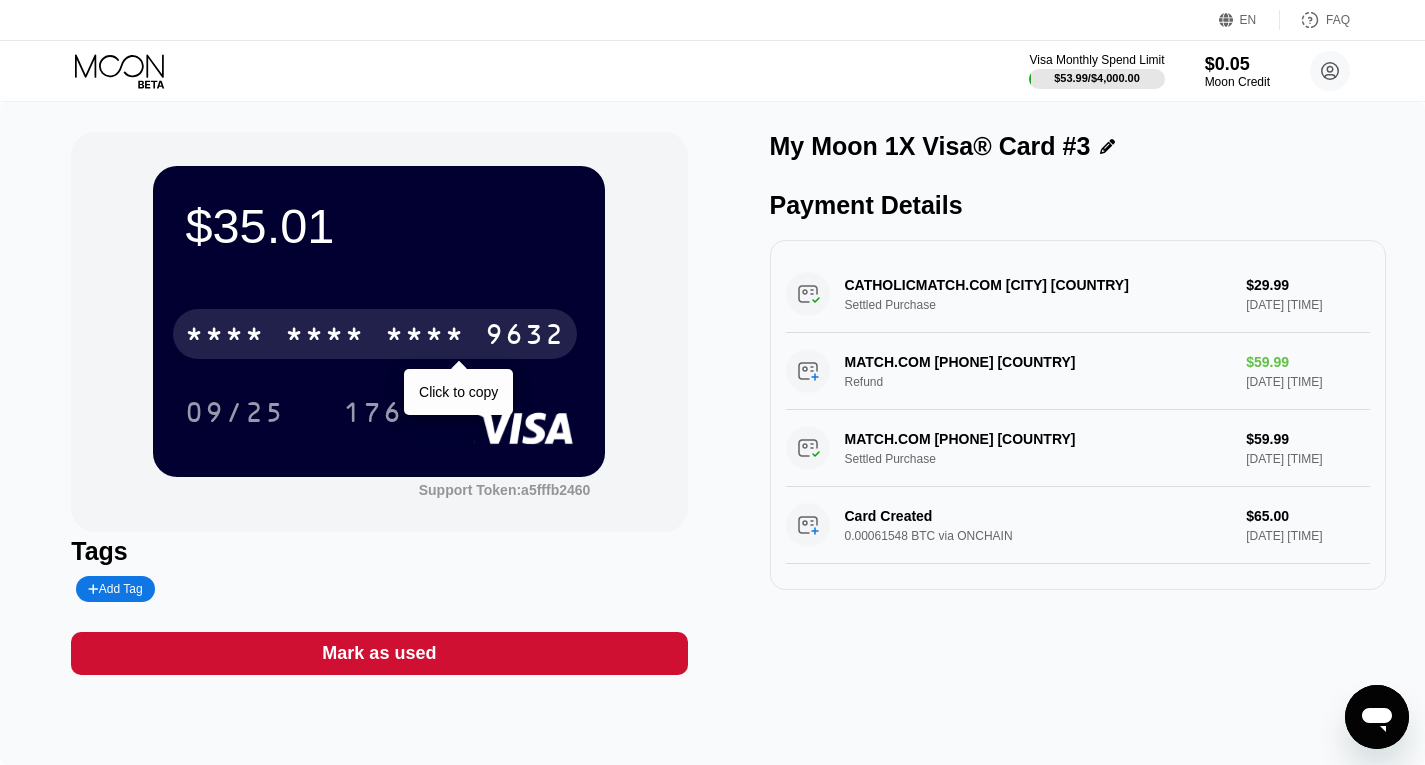 click on "* * * *" at bounding box center [425, 337] 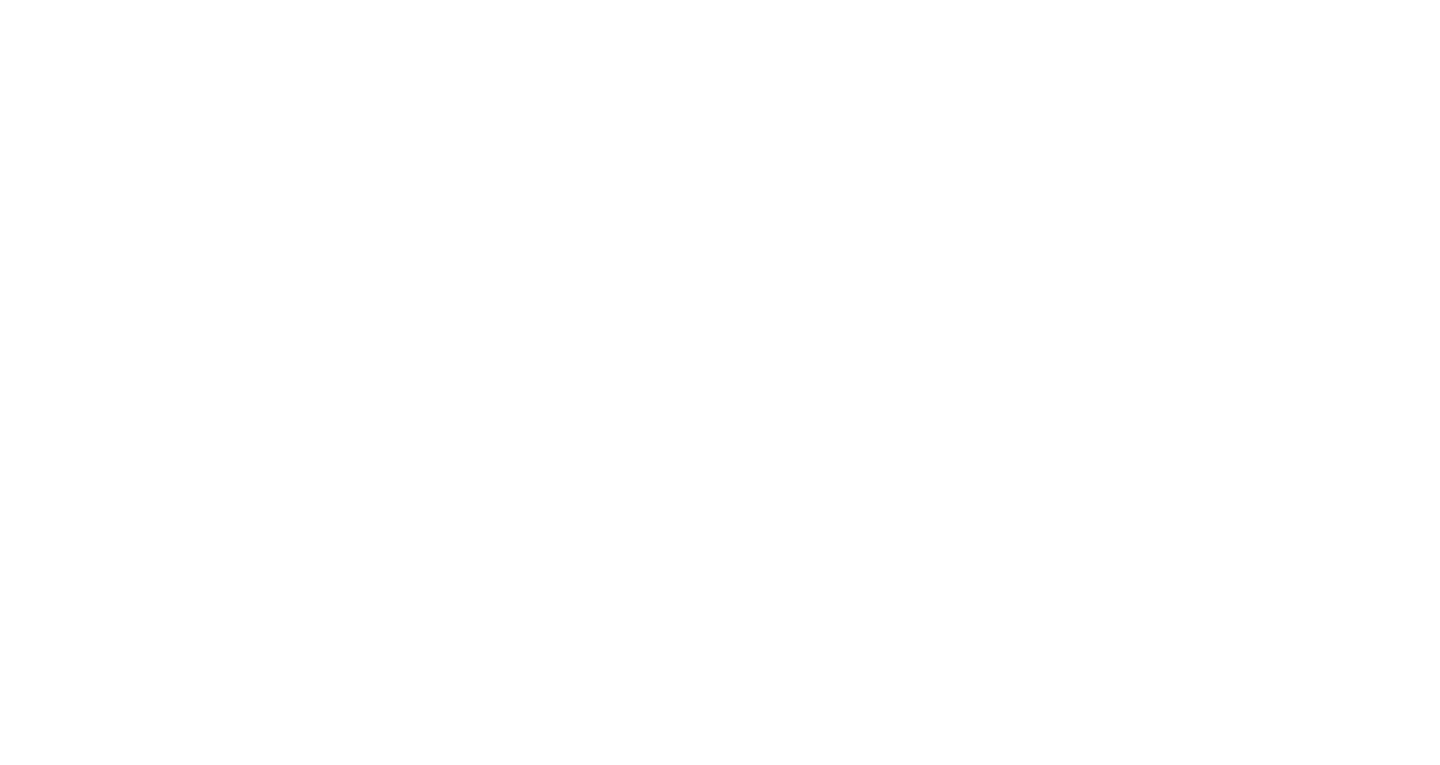 scroll, scrollTop: 0, scrollLeft: 0, axis: both 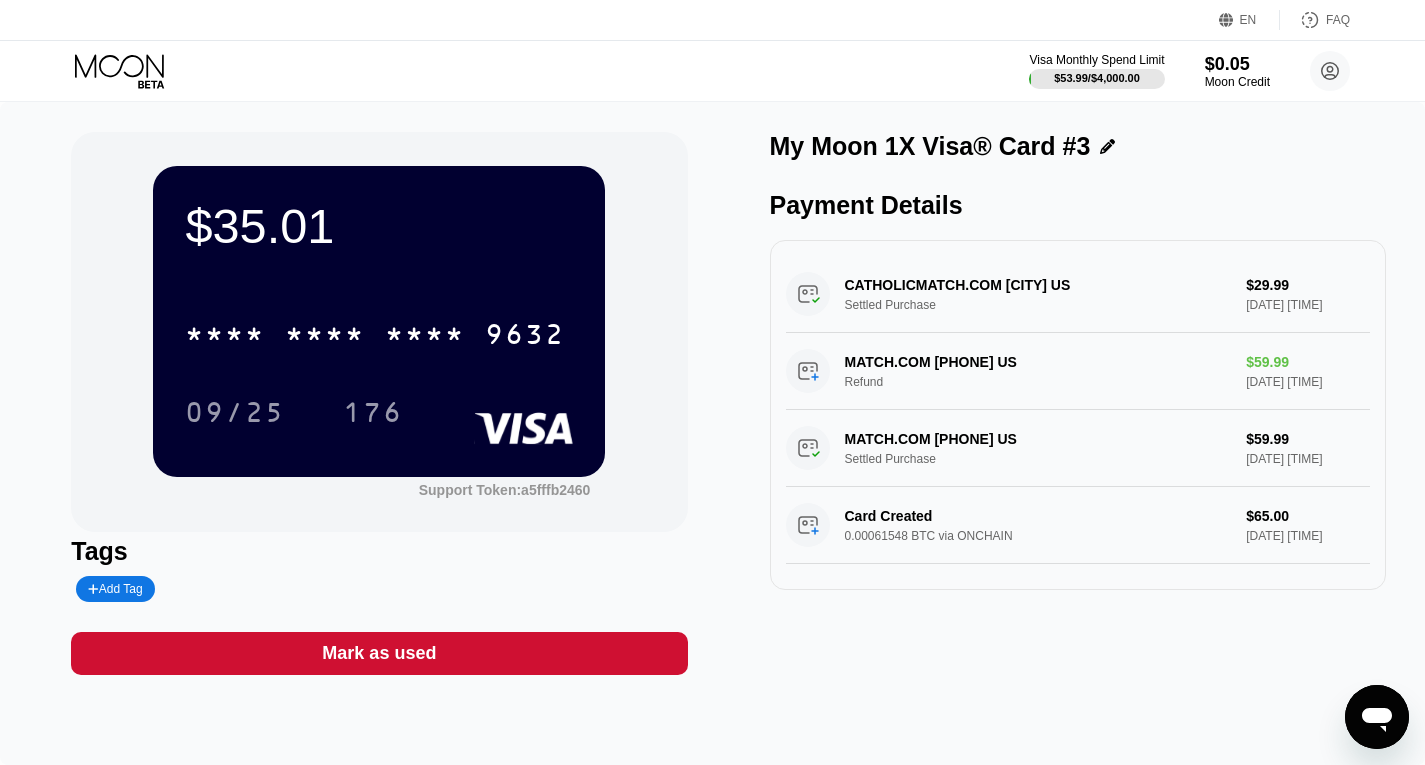 click 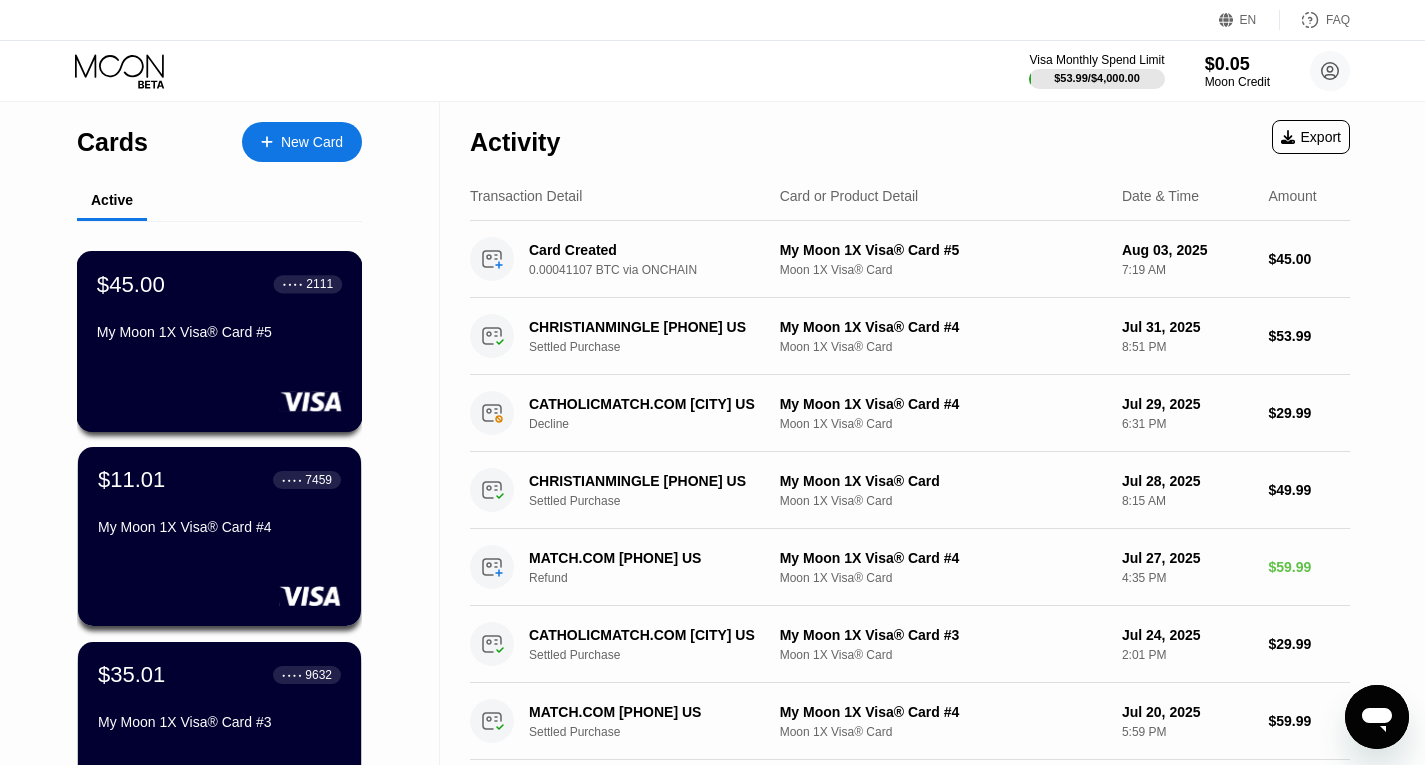 click on "My Moon 1X Visa® Card #5" at bounding box center (219, 332) 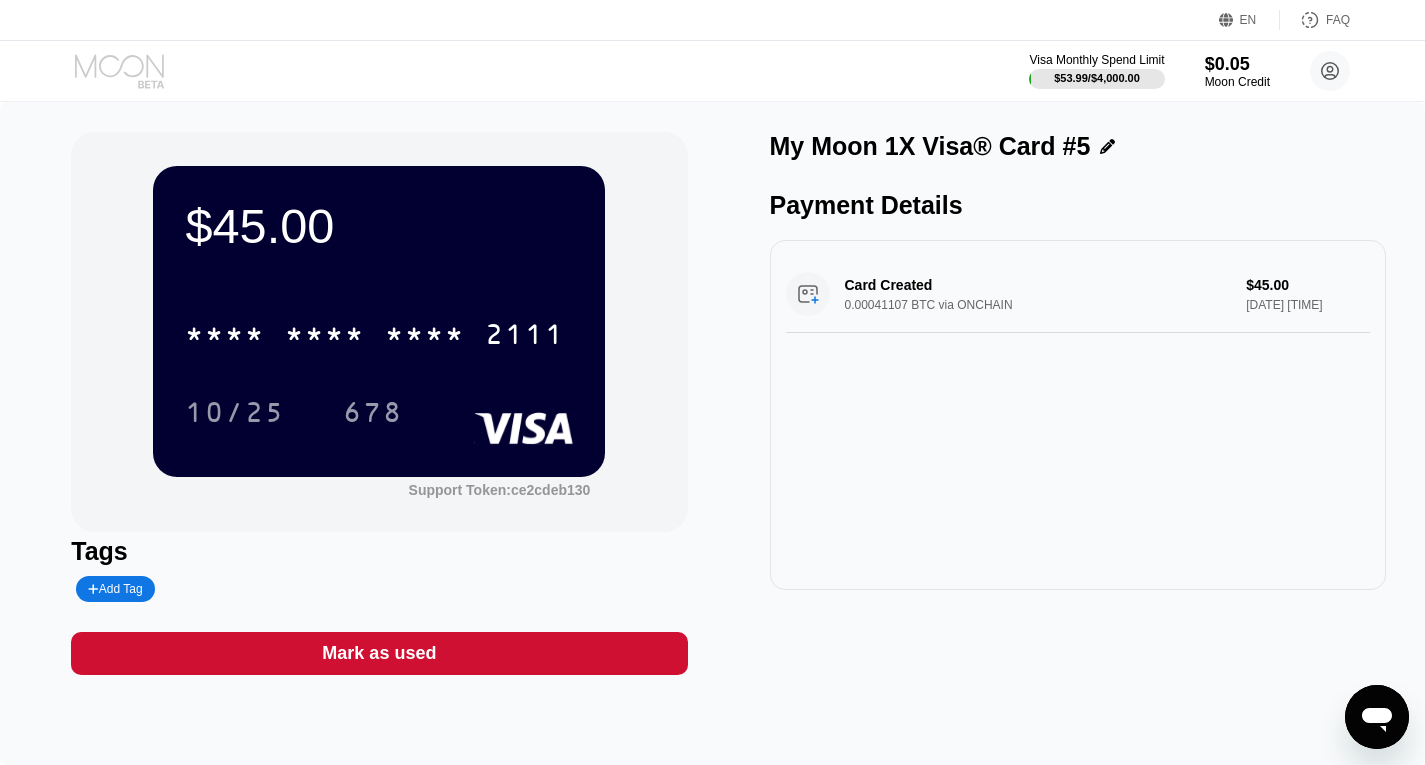 click 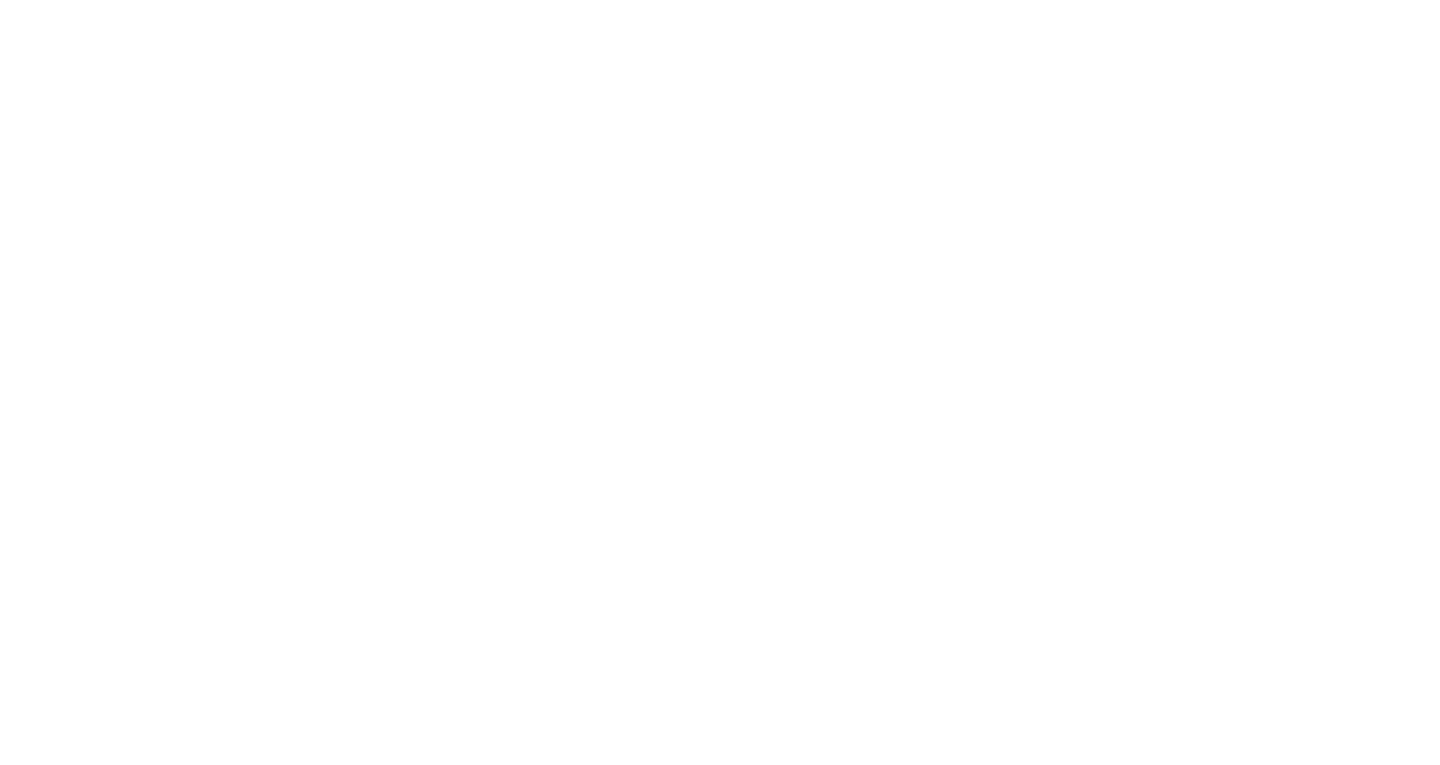 scroll, scrollTop: 0, scrollLeft: 0, axis: both 